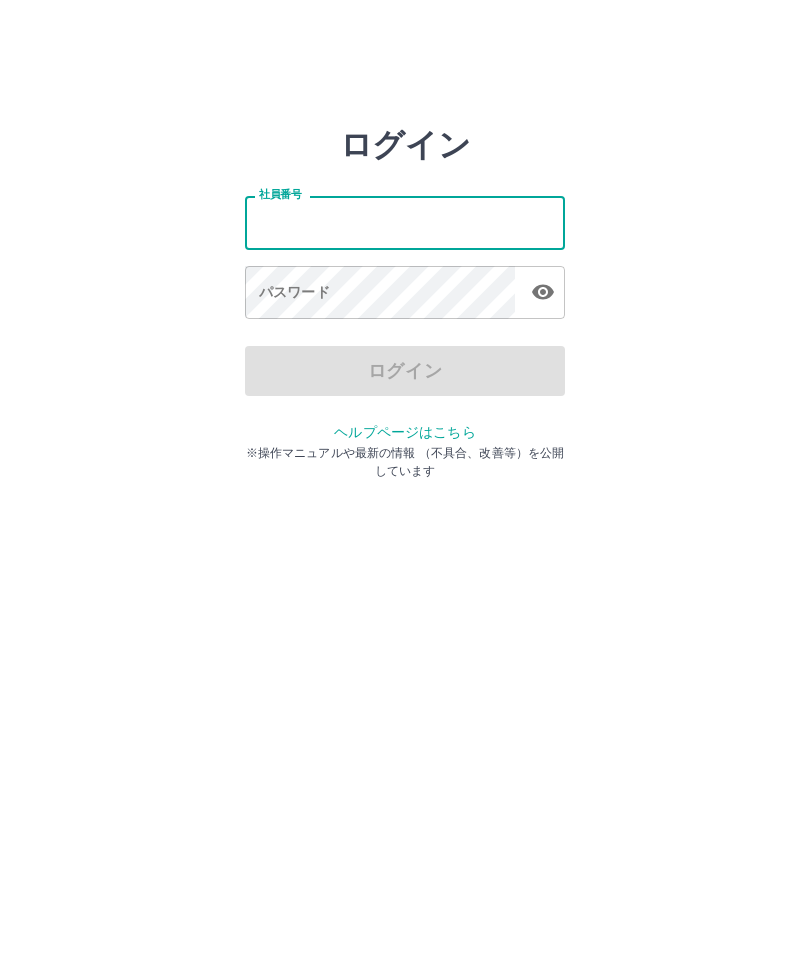 scroll, scrollTop: 0, scrollLeft: 0, axis: both 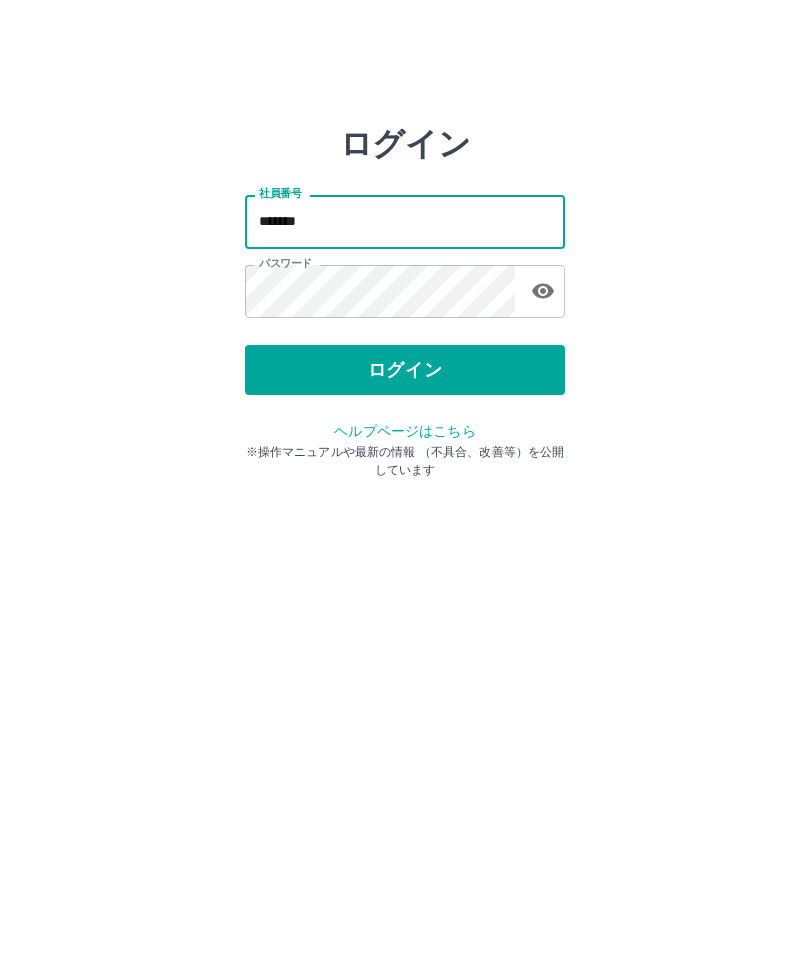 click on "*******" at bounding box center [405, 222] 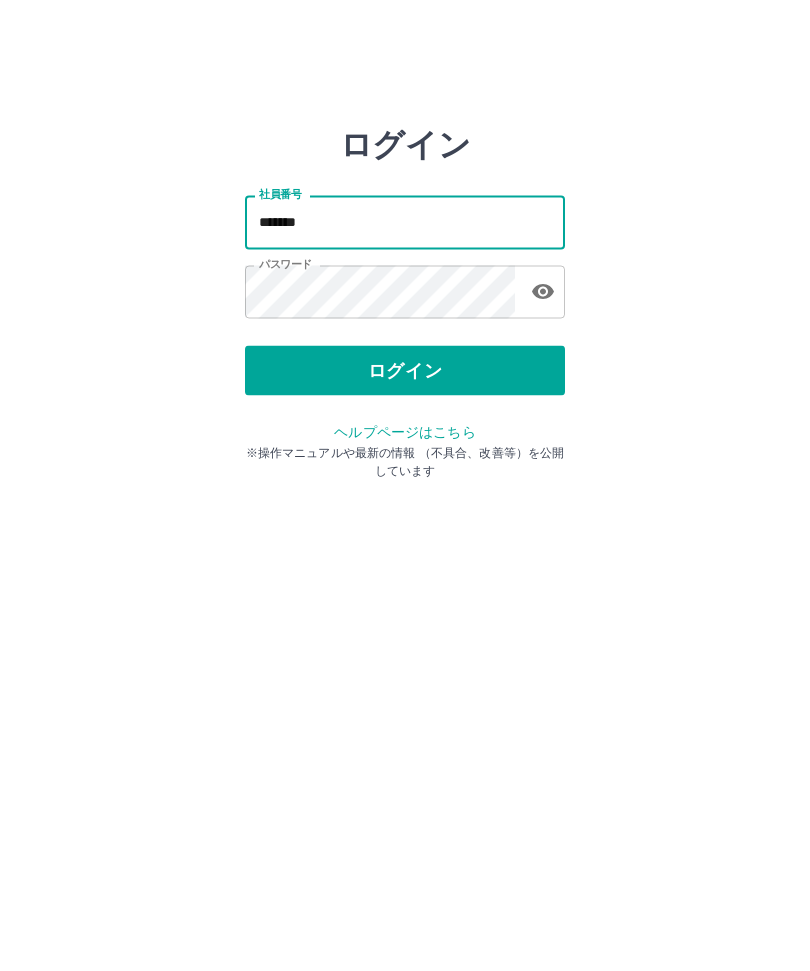 type on "*******" 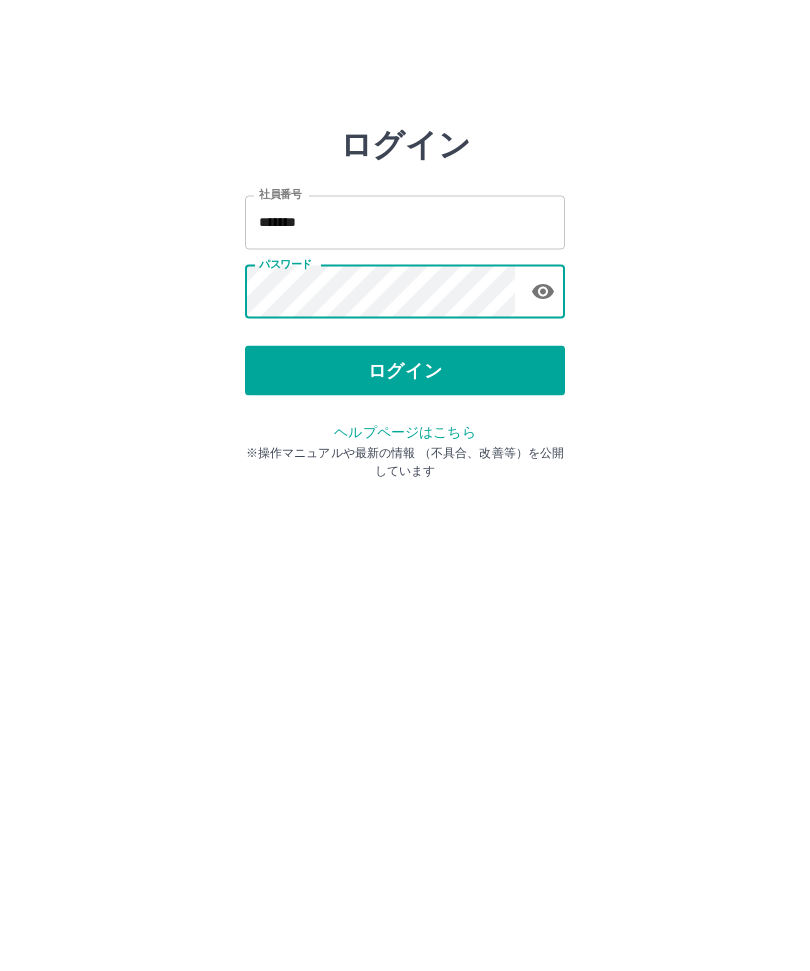 click on "ログイン" at bounding box center [405, 371] 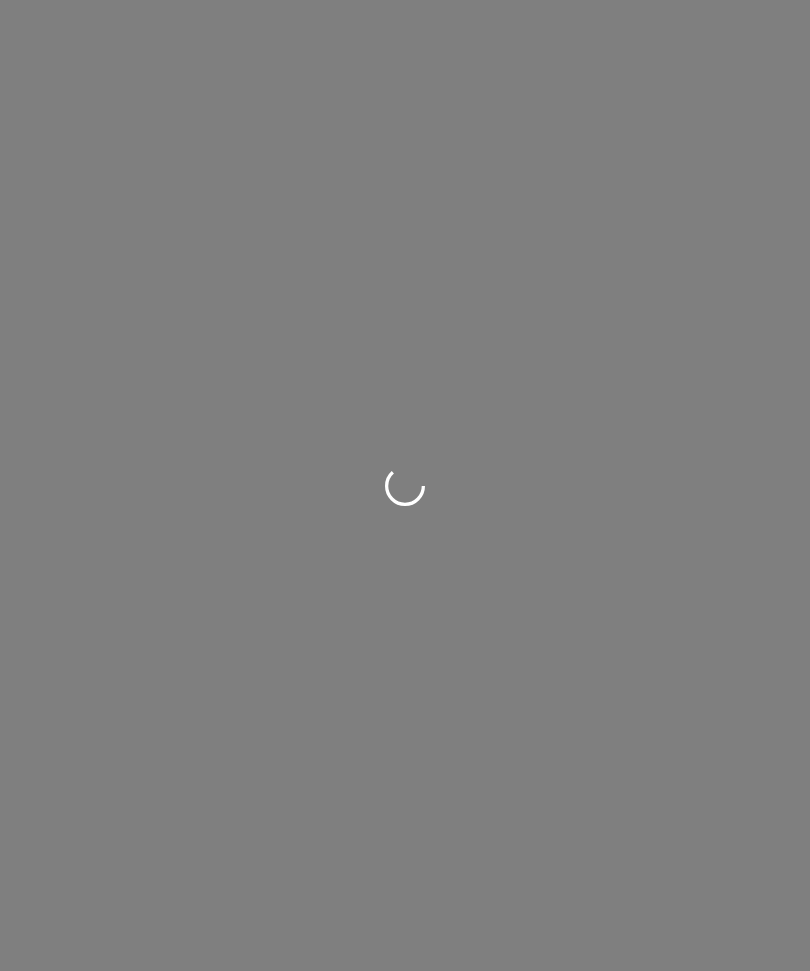 scroll, scrollTop: 0, scrollLeft: 0, axis: both 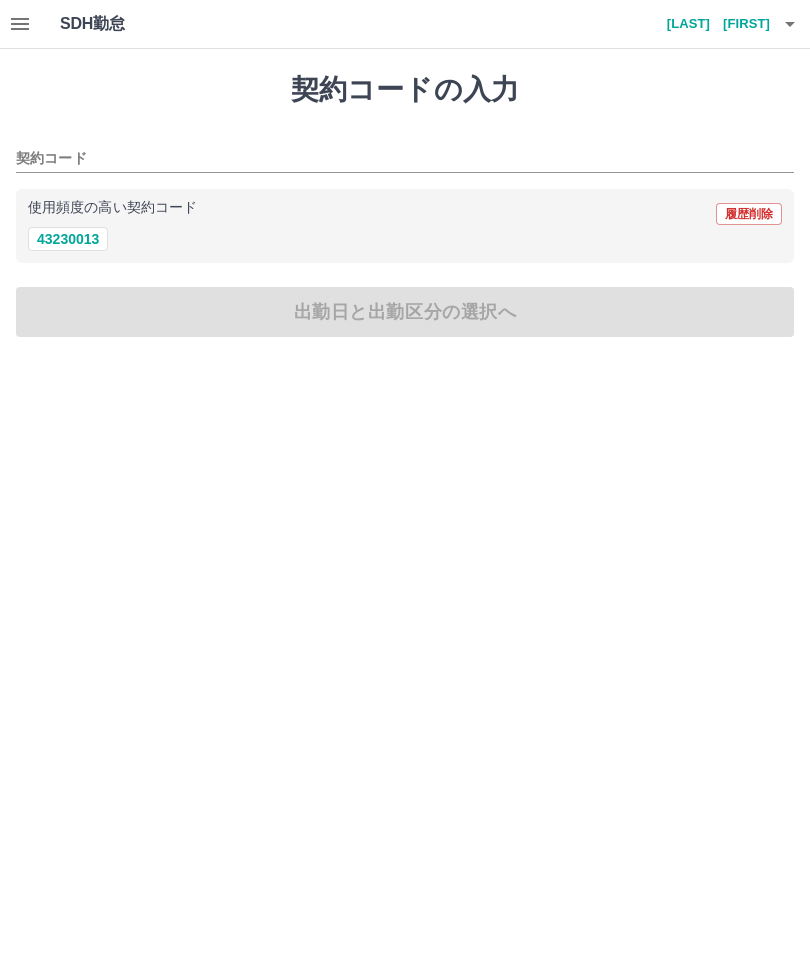 click on "43230013" at bounding box center [68, 239] 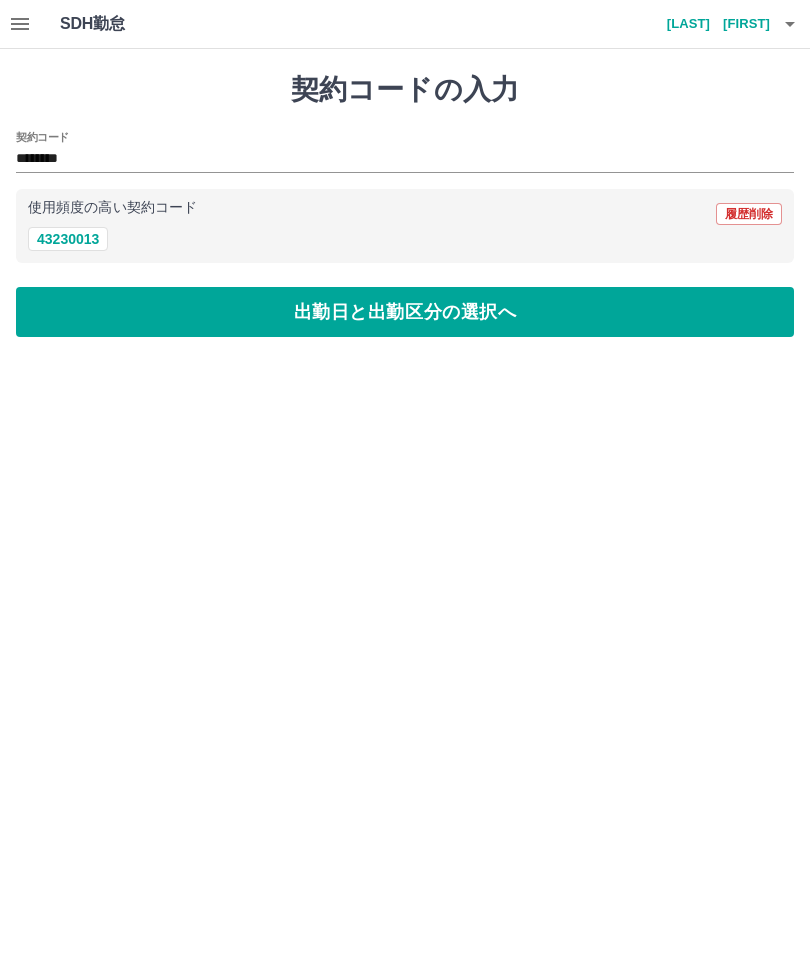 click on "出勤日と出勤区分の選択へ" at bounding box center (405, 312) 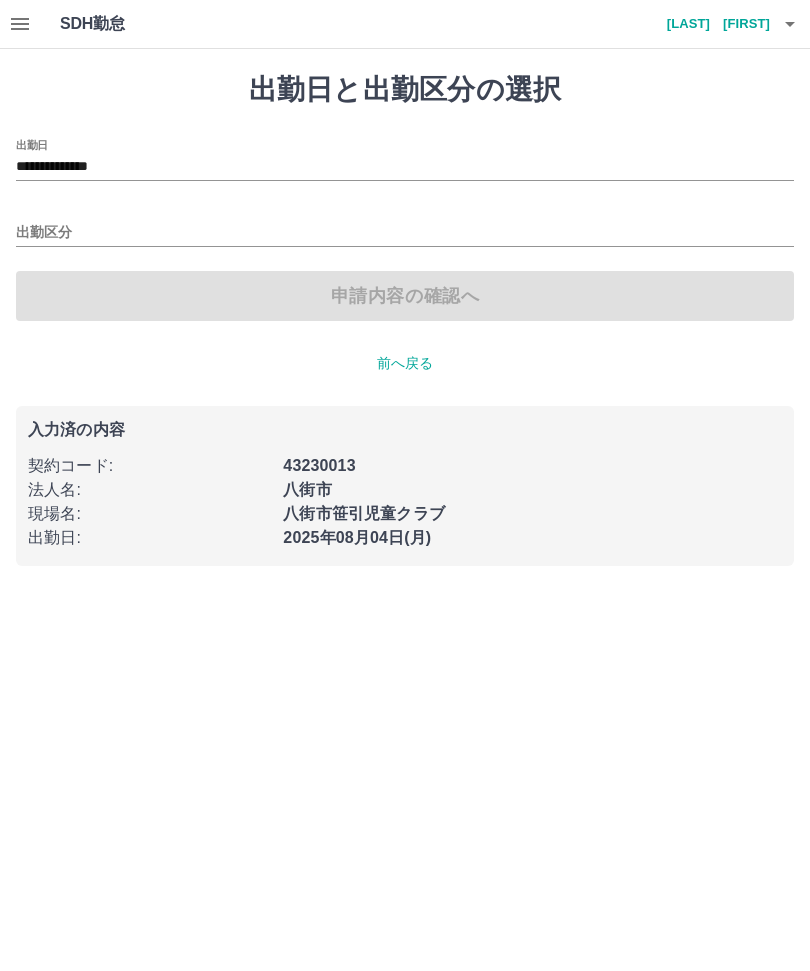 click on "出勤区分" at bounding box center (405, 233) 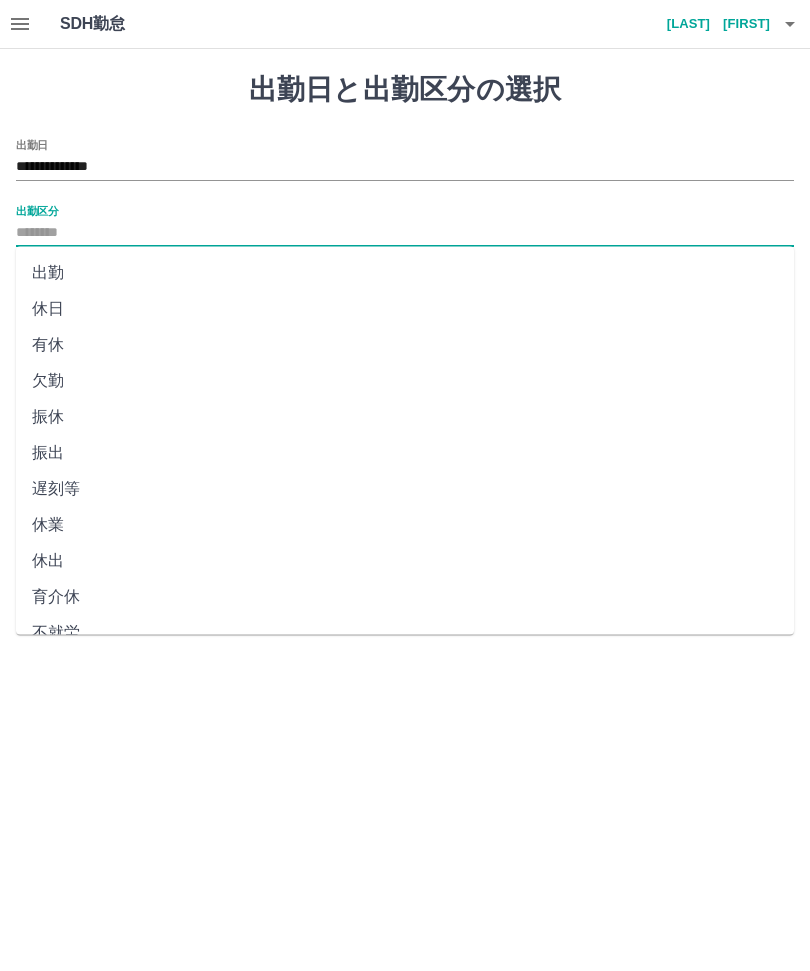 click on "出勤" at bounding box center [405, 273] 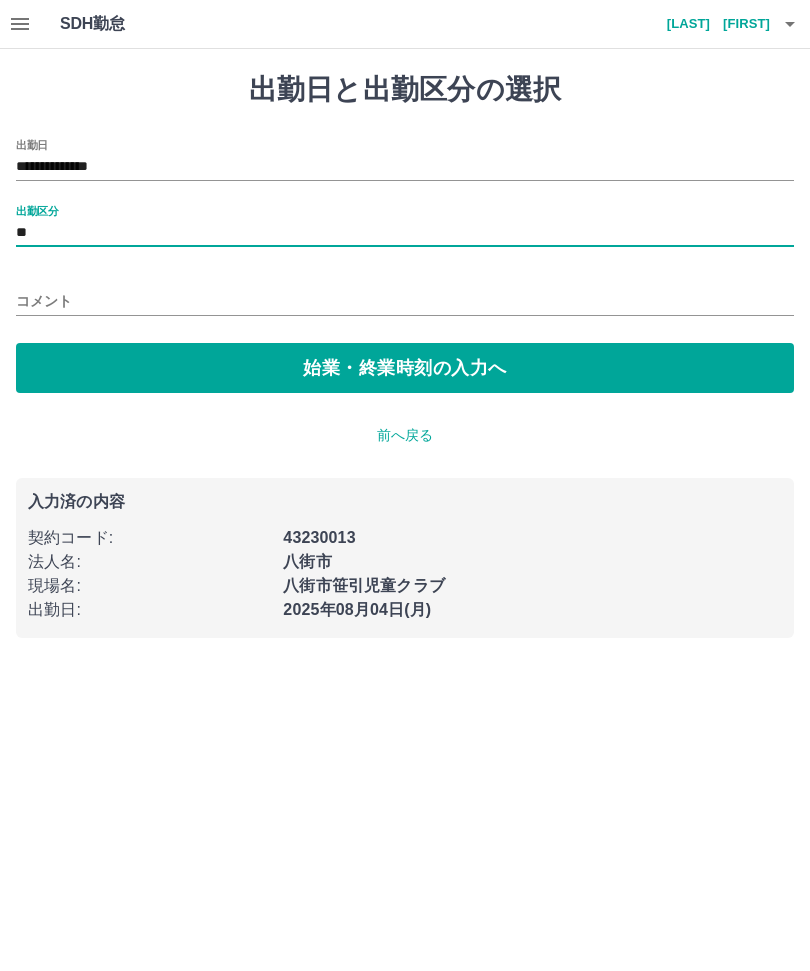 click on "始業・終業時刻の入力へ" at bounding box center [405, 368] 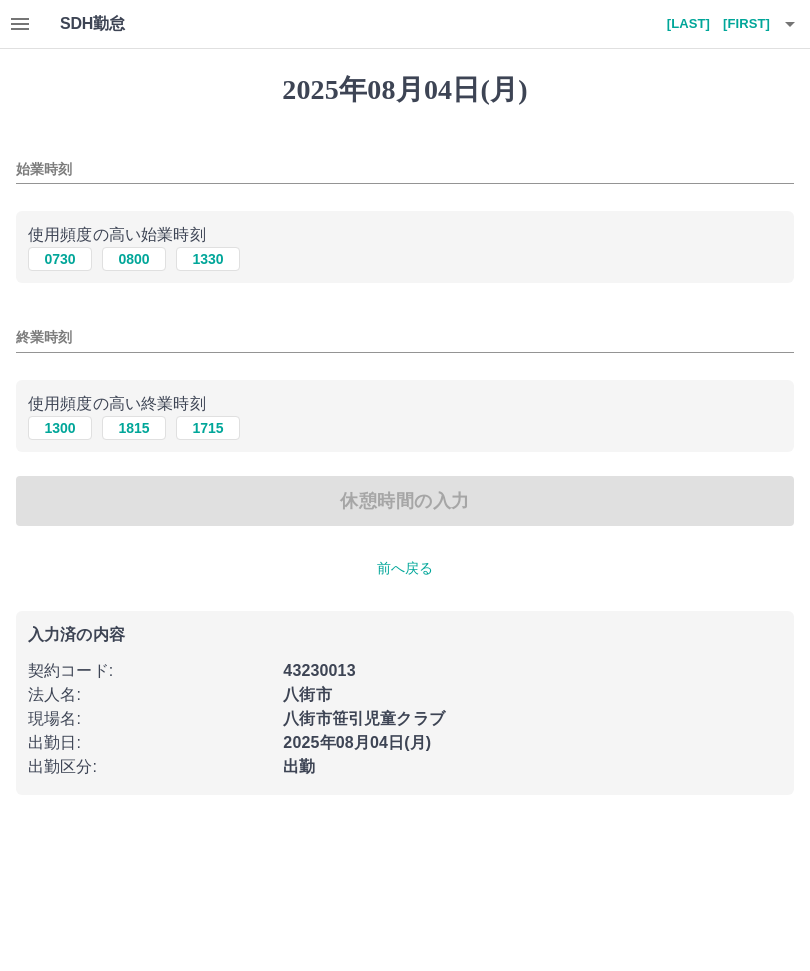click on "始業時刻" at bounding box center [405, 169] 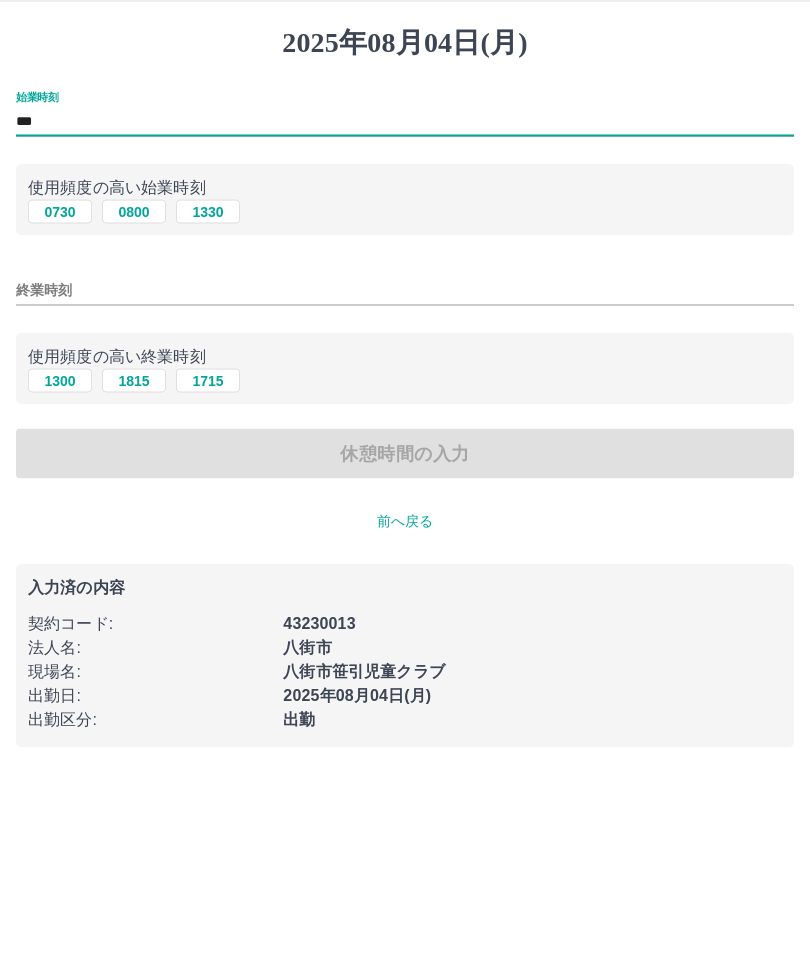 type on "***" 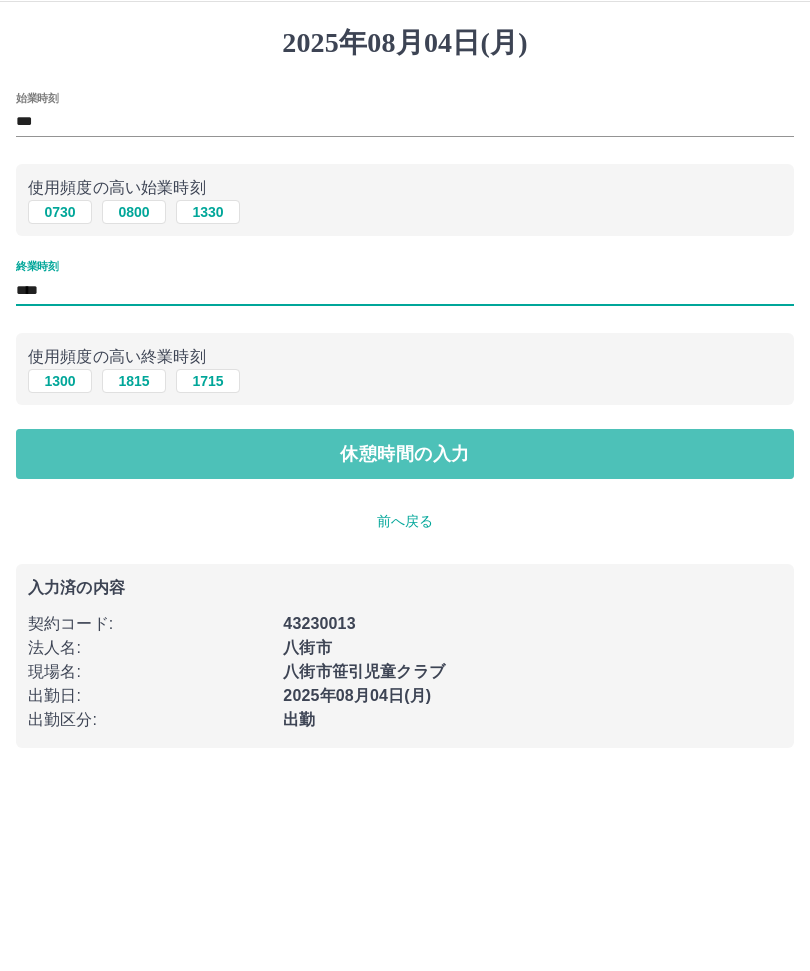 type on "****" 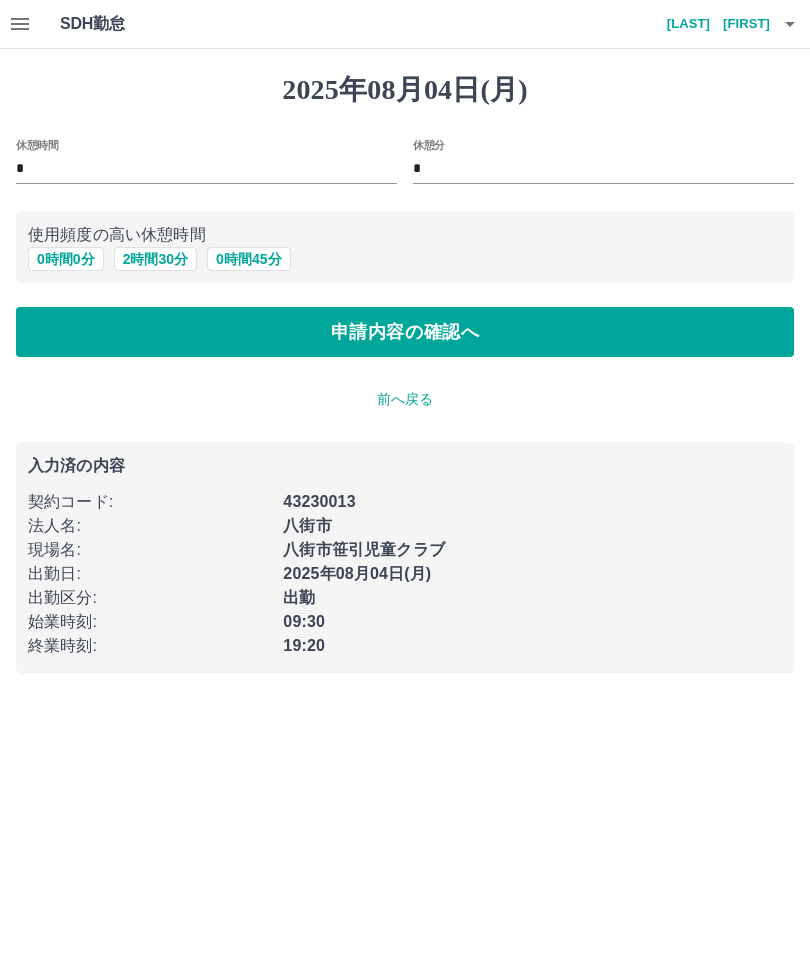 click on "*" at bounding box center (206, 169) 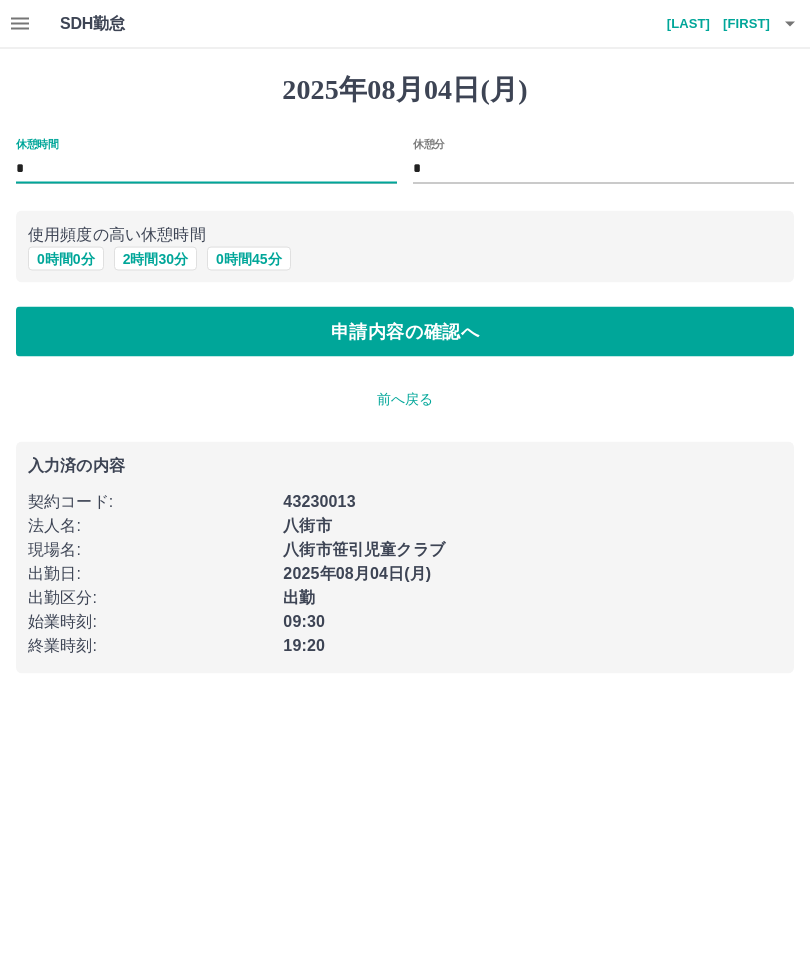 click on "*" at bounding box center (206, 169) 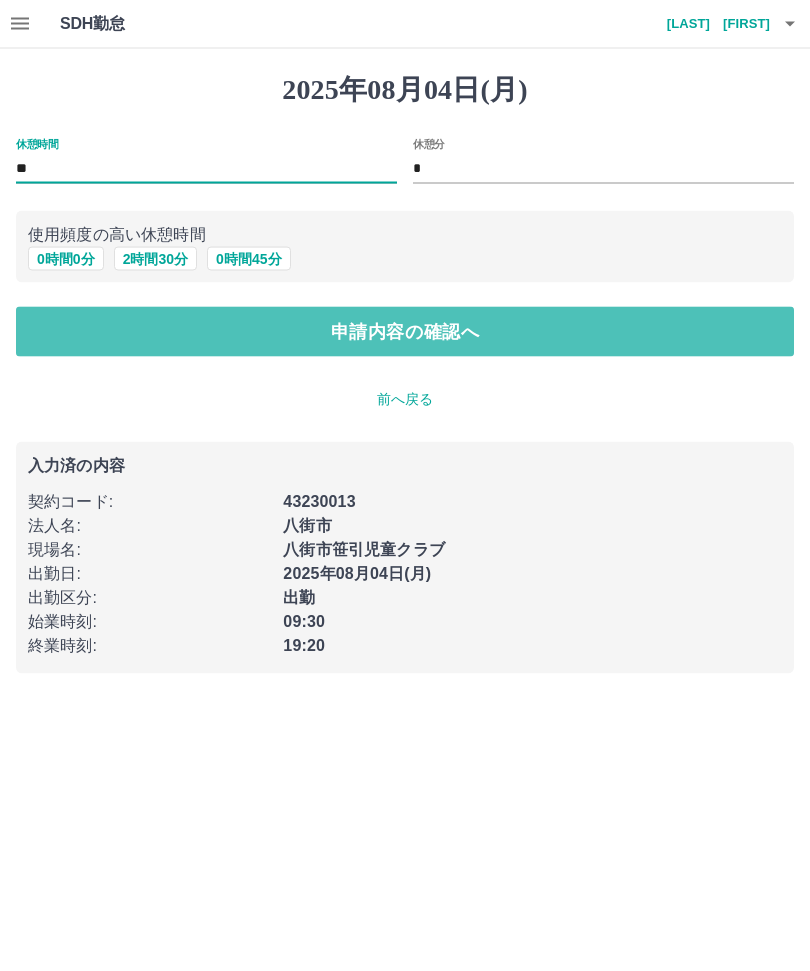 click on "申請内容の確認へ" at bounding box center [405, 332] 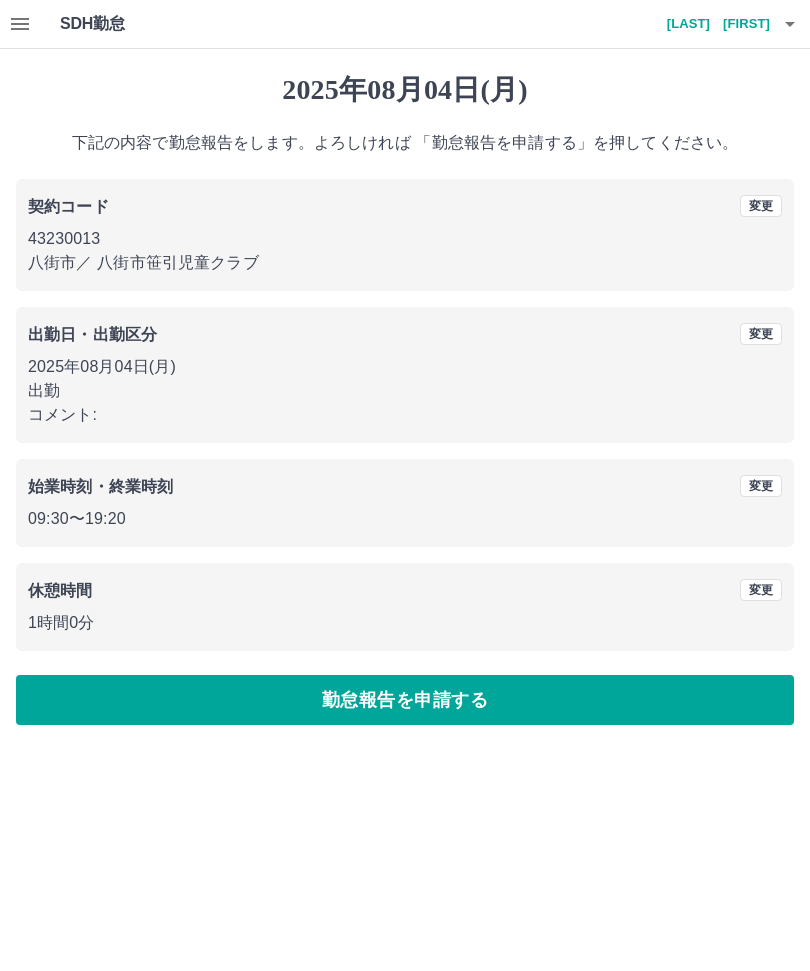 click on "勤怠報告を申請する" at bounding box center [405, 700] 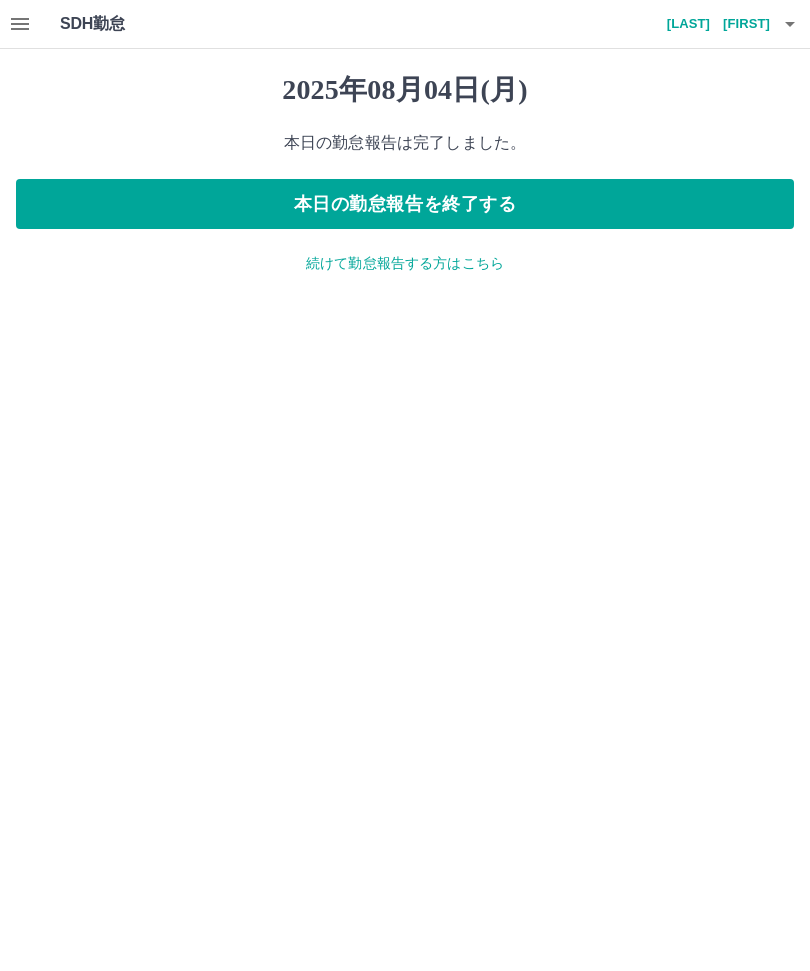 click on "本日の勤怠報告を終了する" at bounding box center [405, 204] 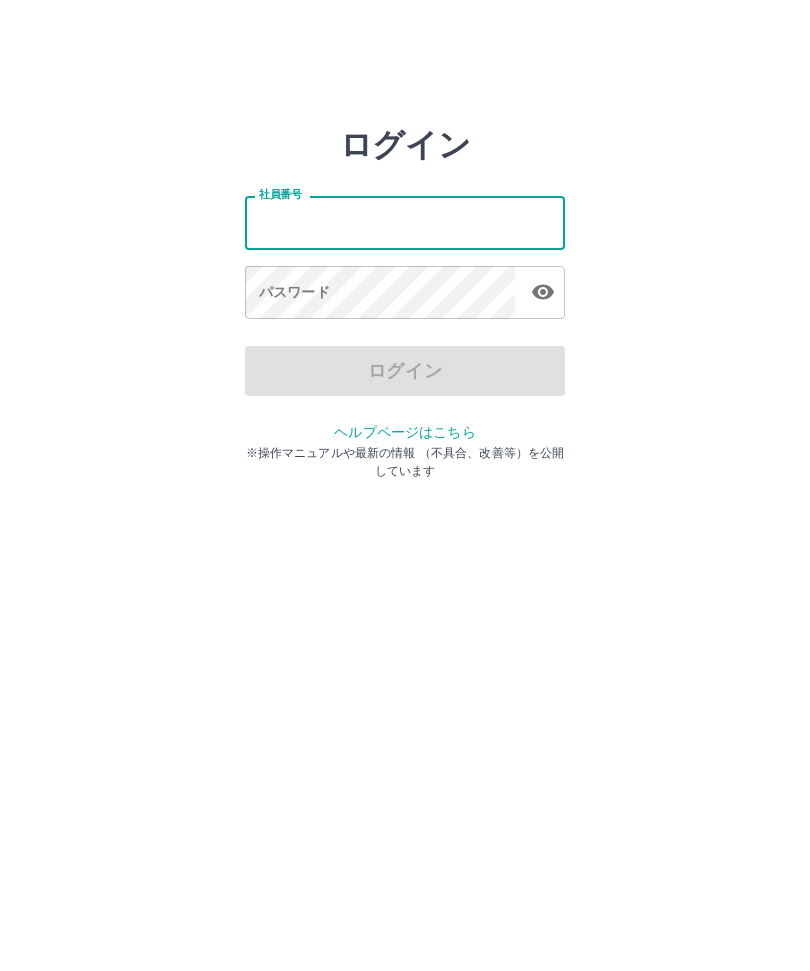 scroll, scrollTop: 0, scrollLeft: 0, axis: both 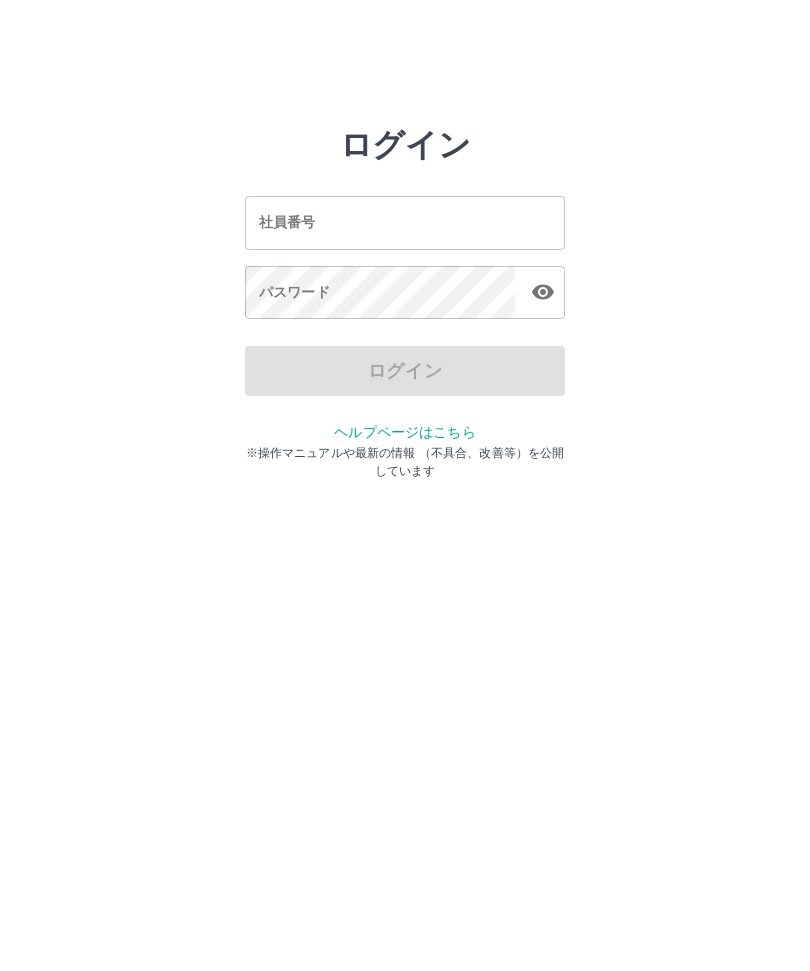 click on "社員番号" at bounding box center [405, 222] 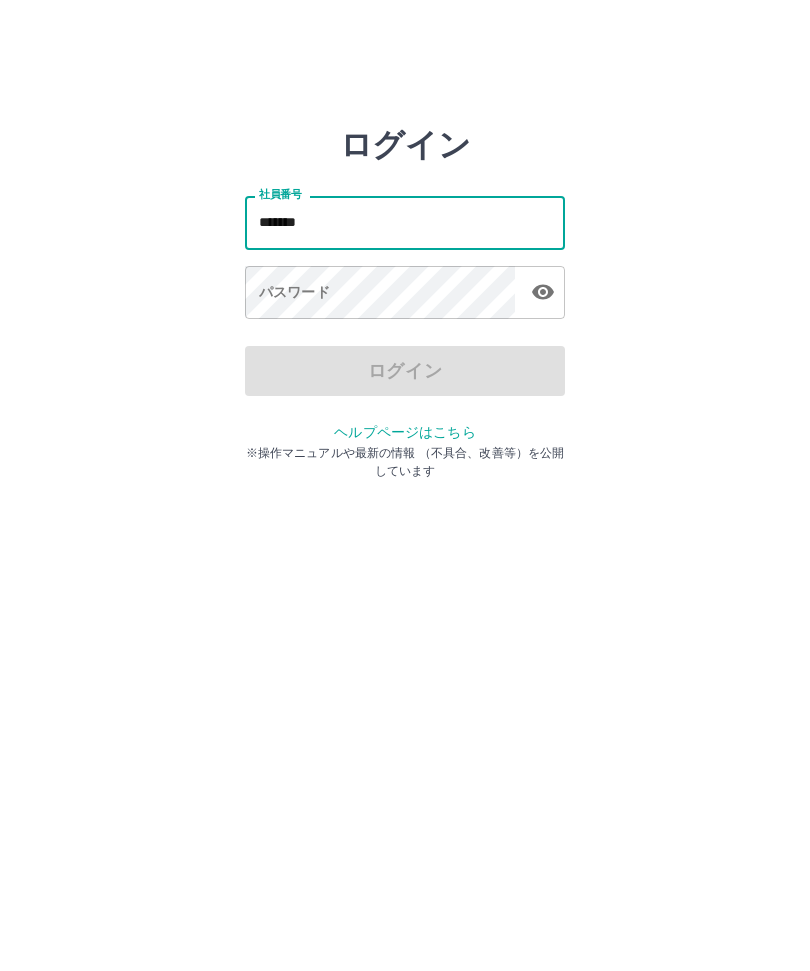 type on "*******" 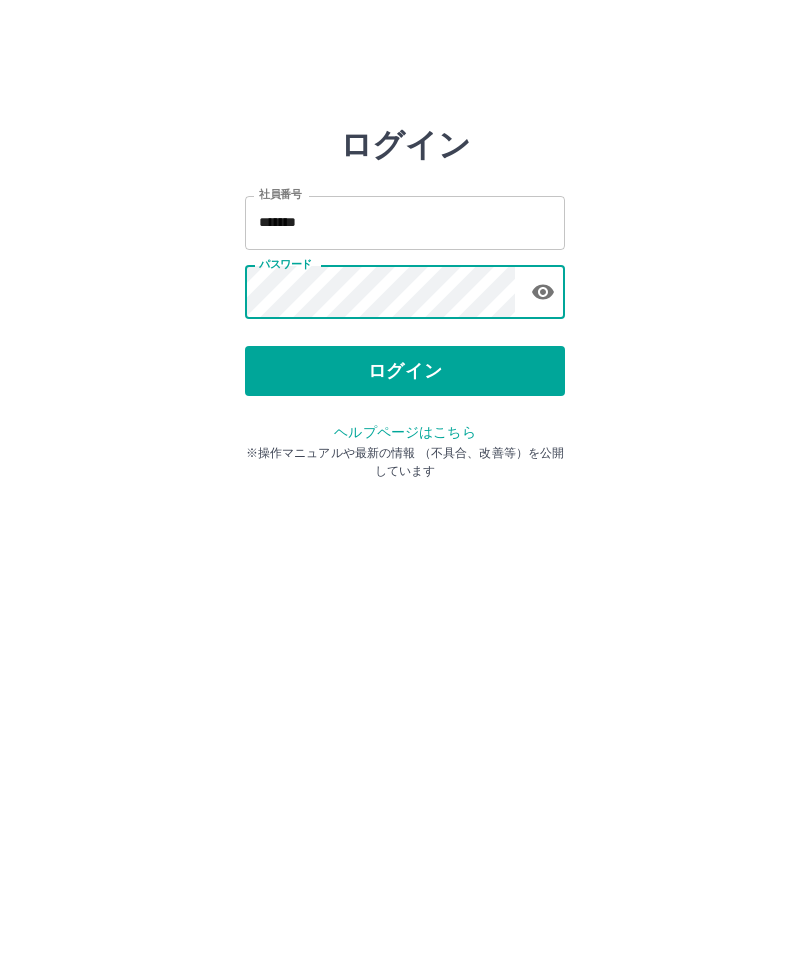 click on "ログイン" at bounding box center (405, 371) 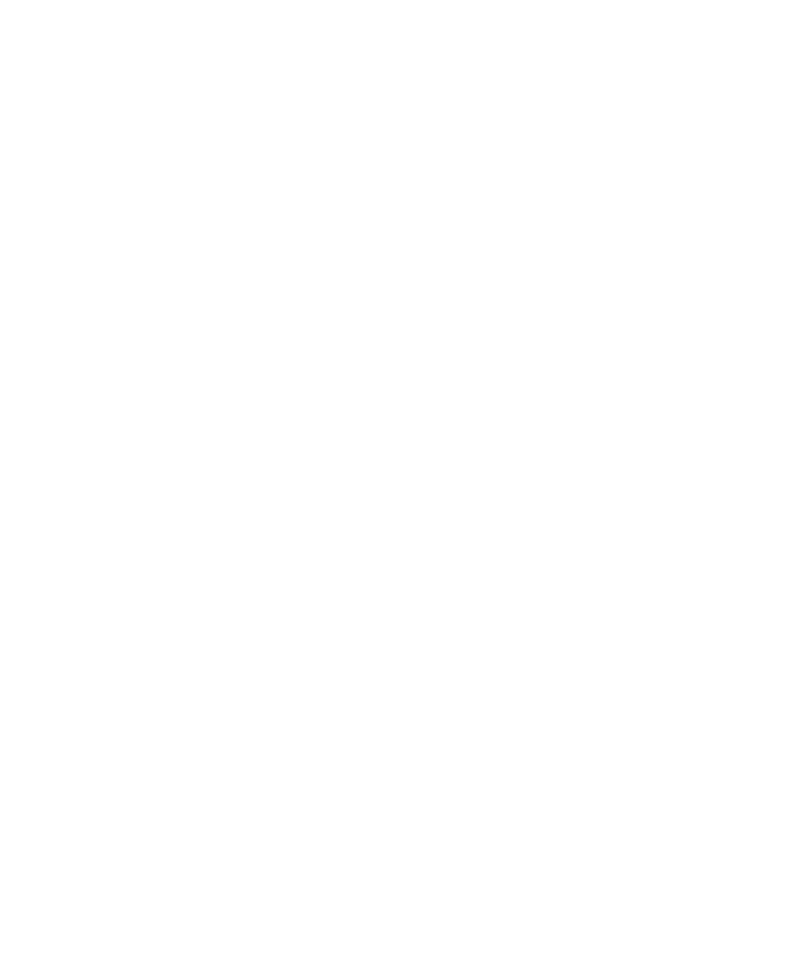 scroll, scrollTop: 0, scrollLeft: 0, axis: both 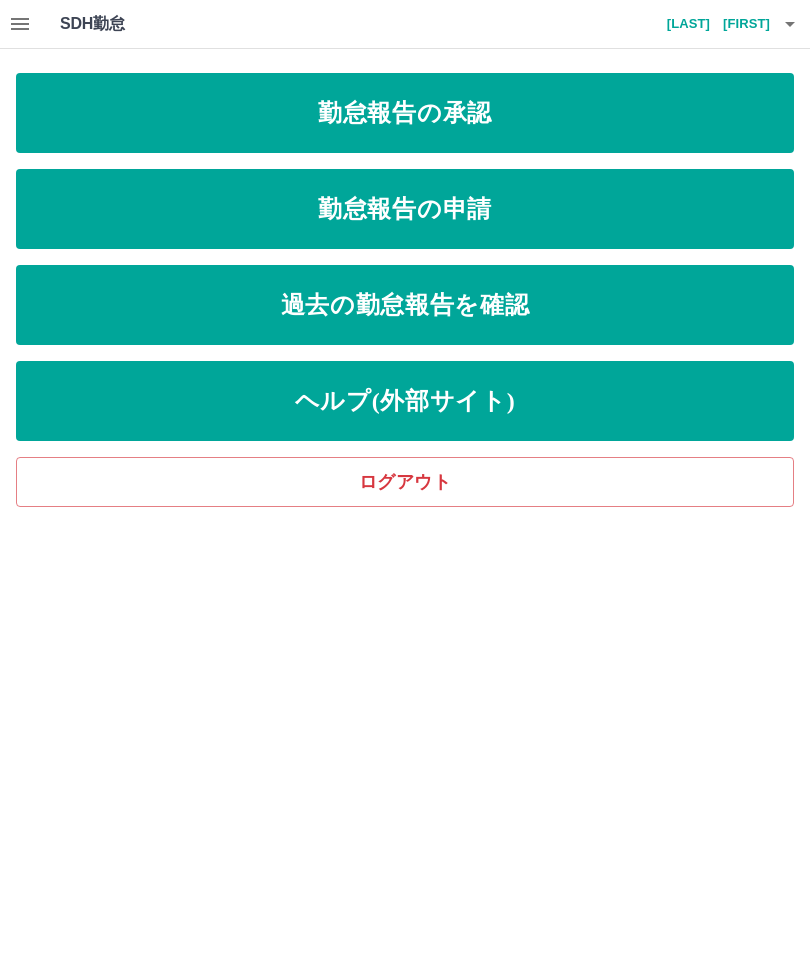 click on "勤怠報告の申請" at bounding box center [405, 209] 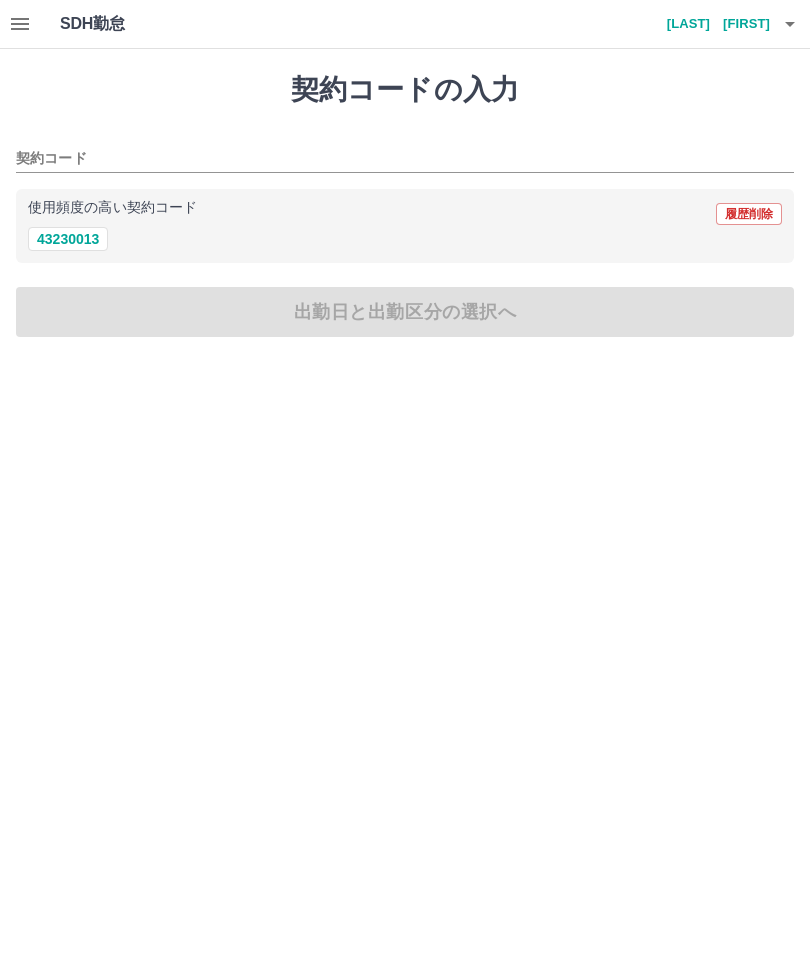 click on "43230013" at bounding box center [68, 239] 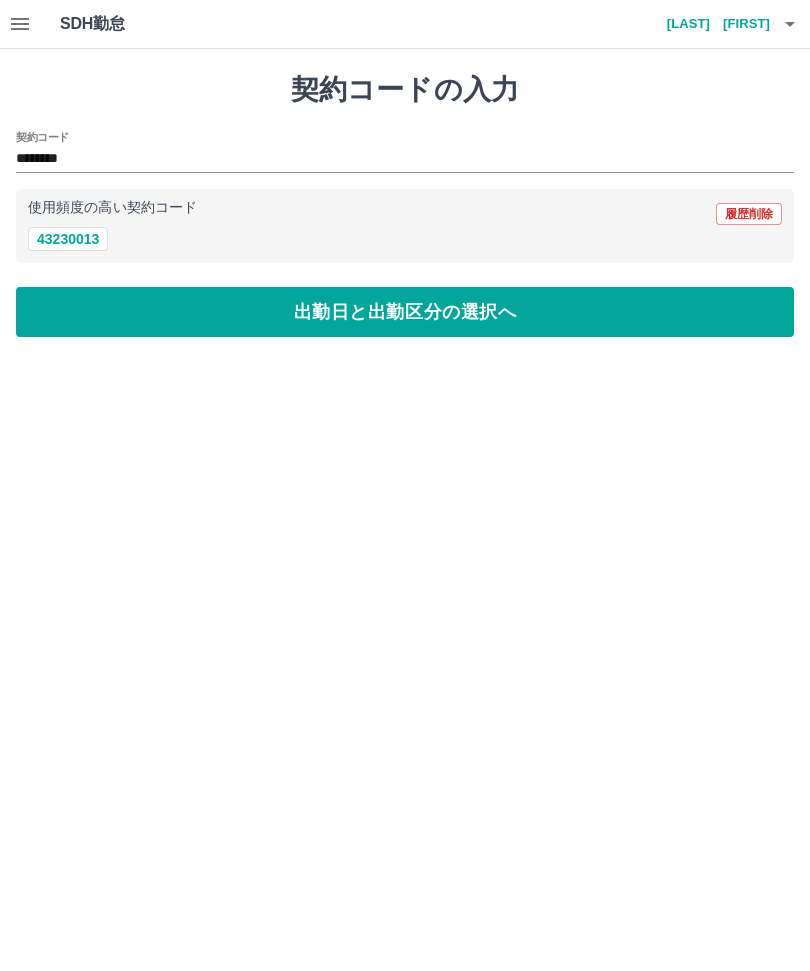 click on "出勤日と出勤区分の選択へ" at bounding box center (405, 312) 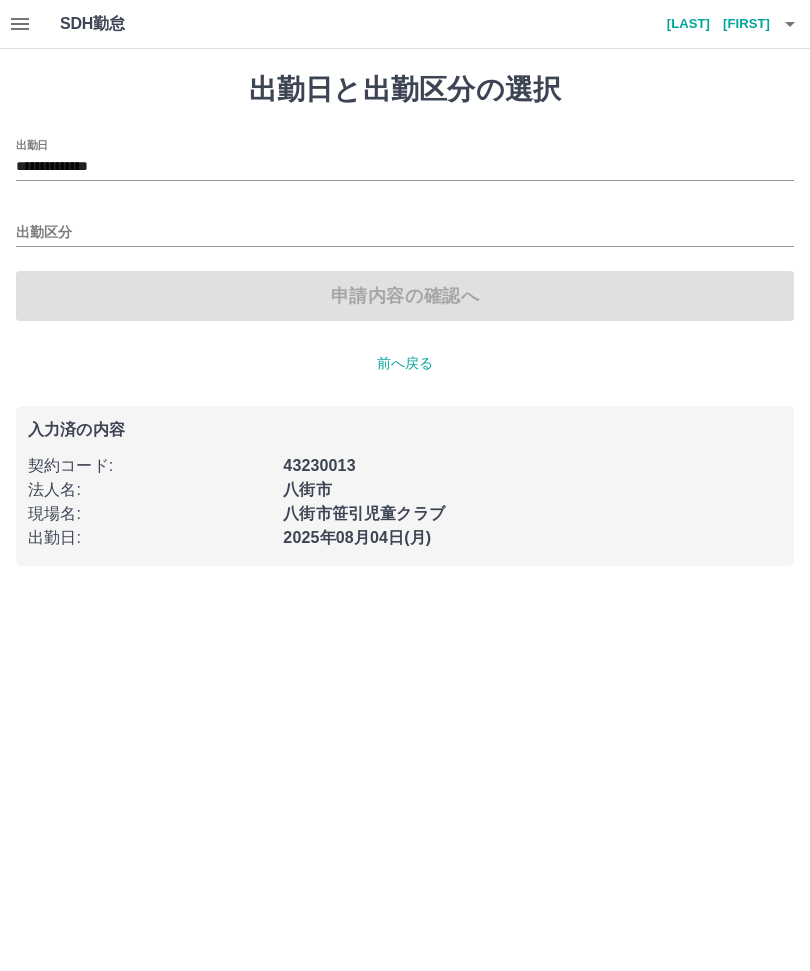 click on "出勤区分" at bounding box center (405, 233) 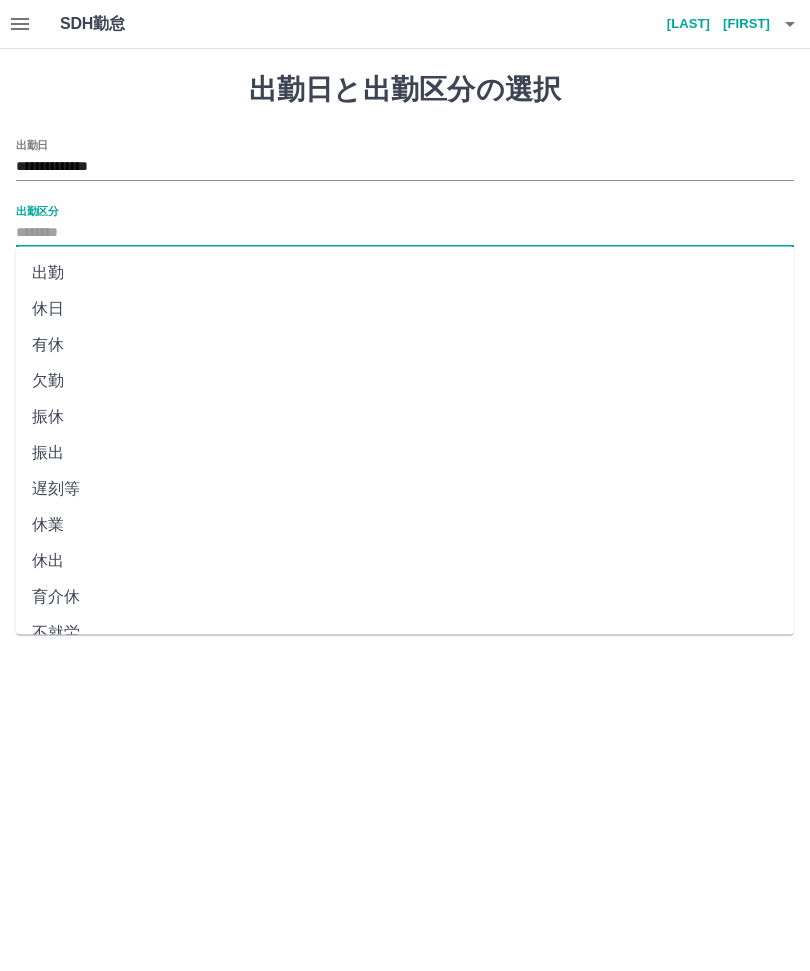 click on "出勤" at bounding box center (405, 273) 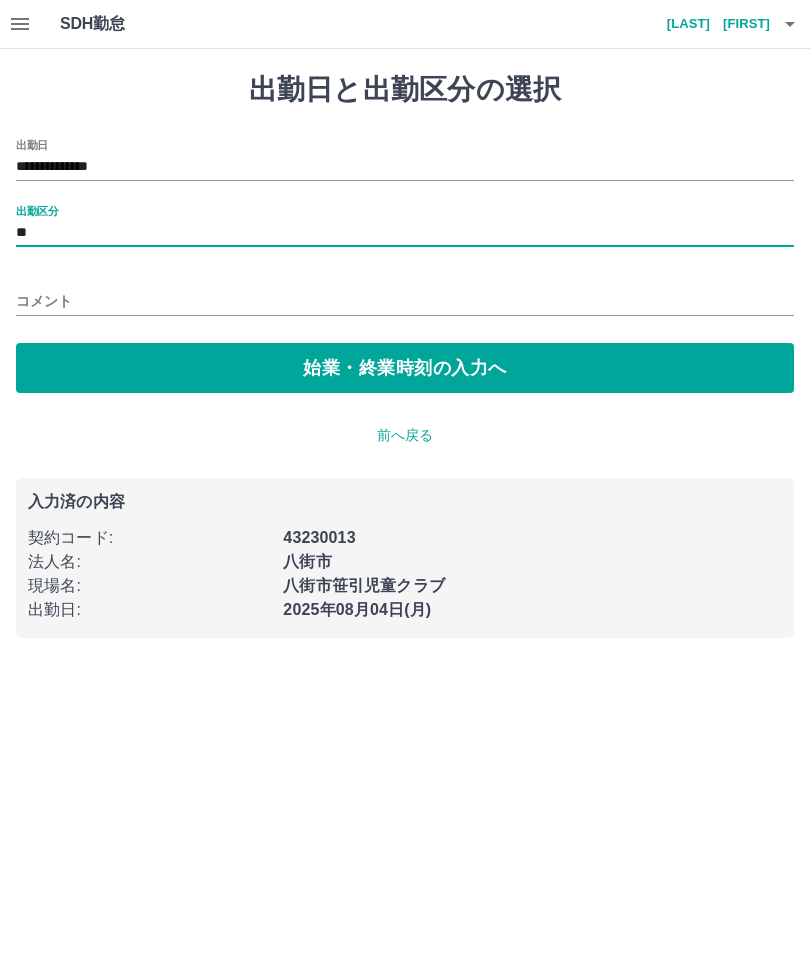 click on "始業・終業時刻の入力へ" at bounding box center (405, 368) 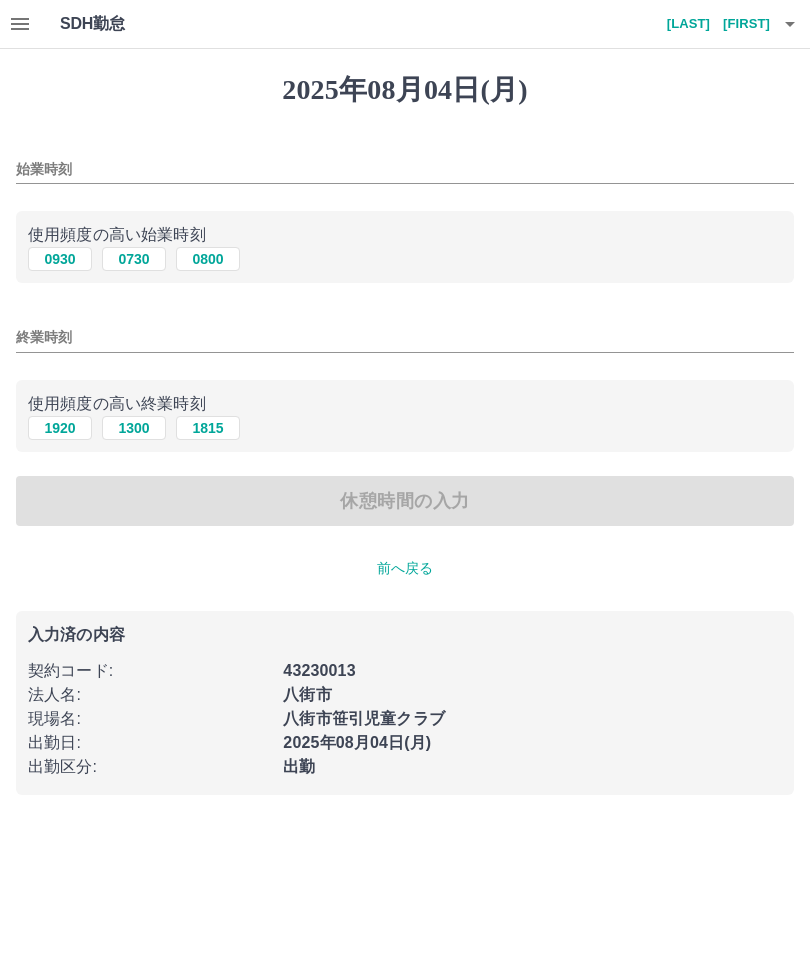 click on "始業時刻" at bounding box center (405, 169) 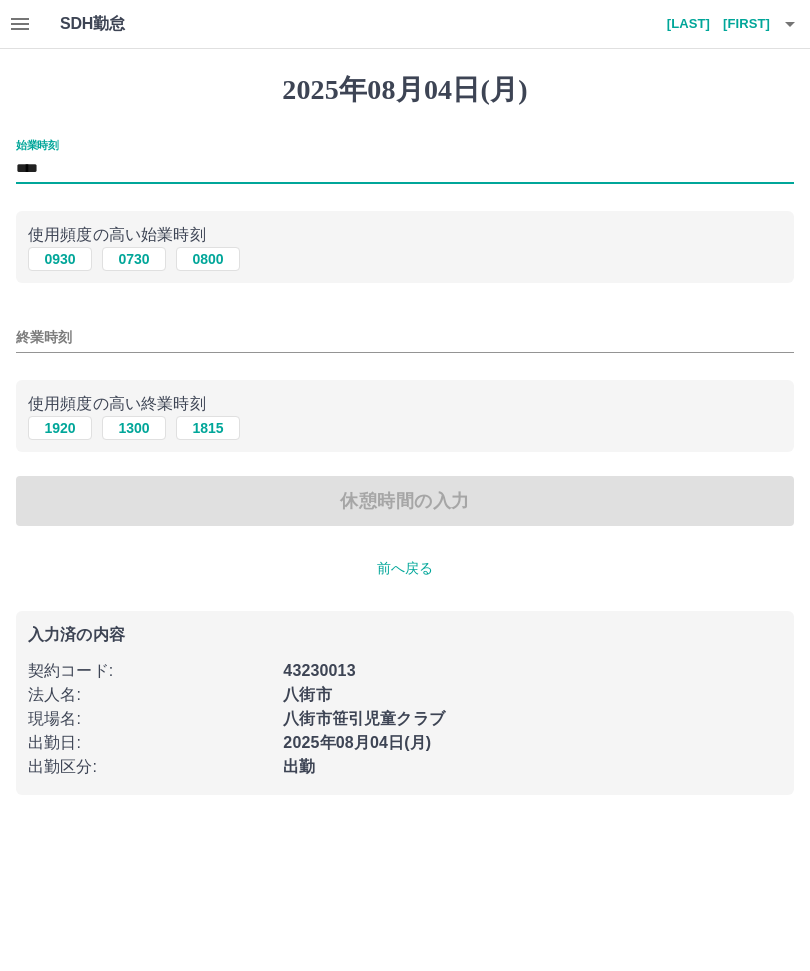 type on "****" 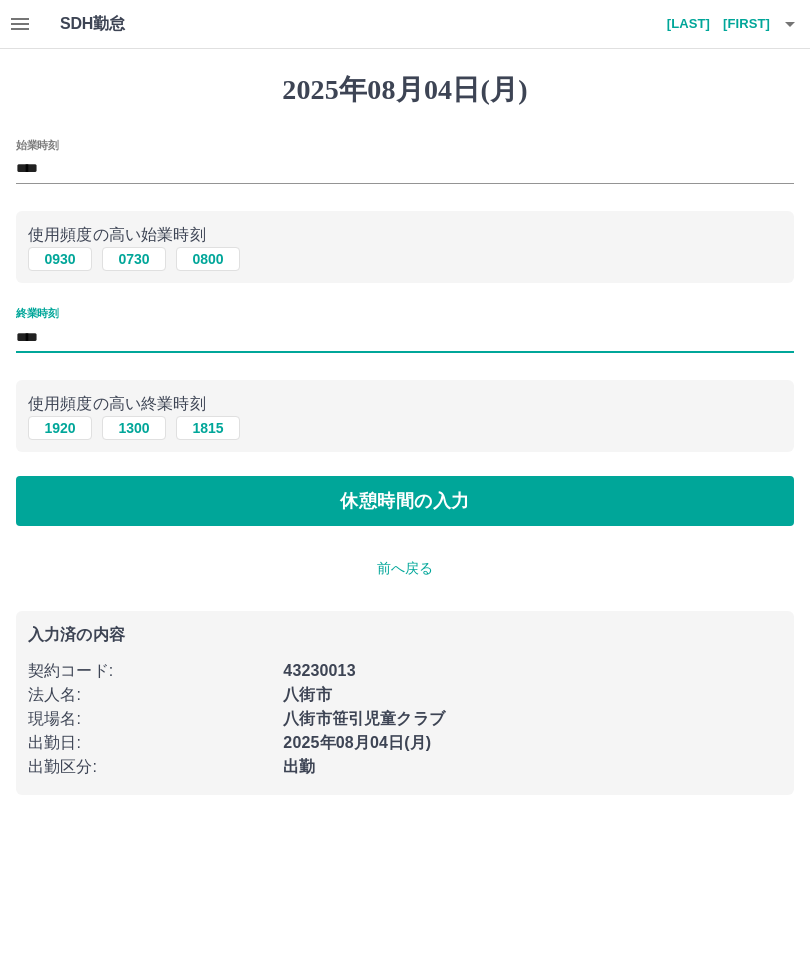 type on "****" 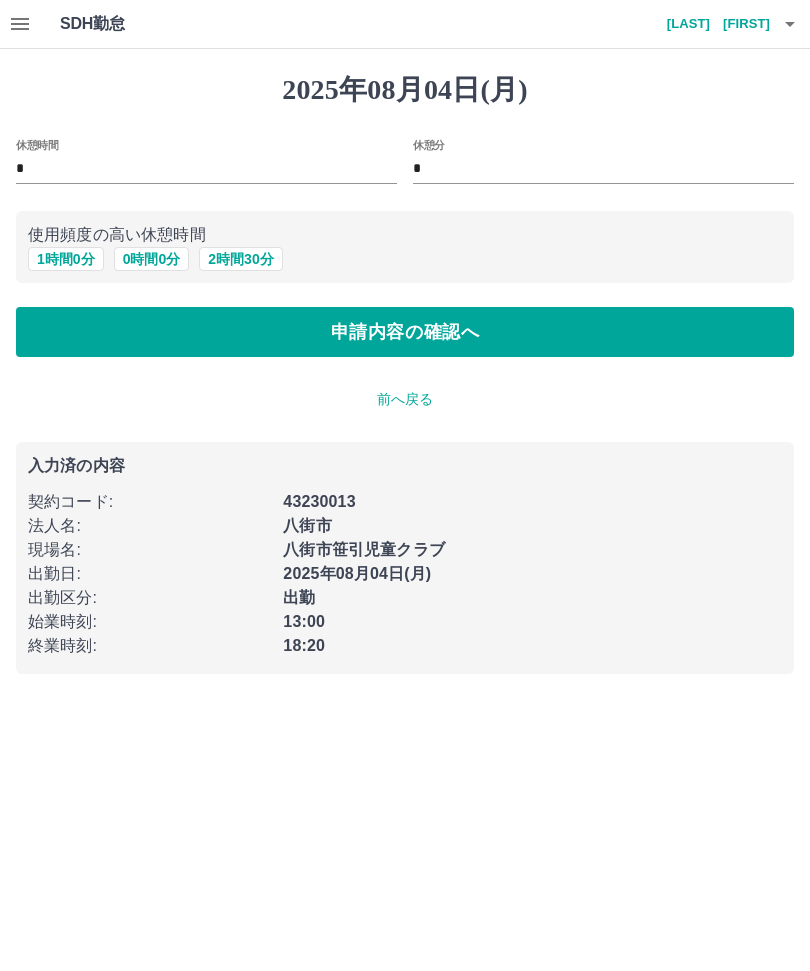 click on "申請内容の確認へ" at bounding box center (405, 332) 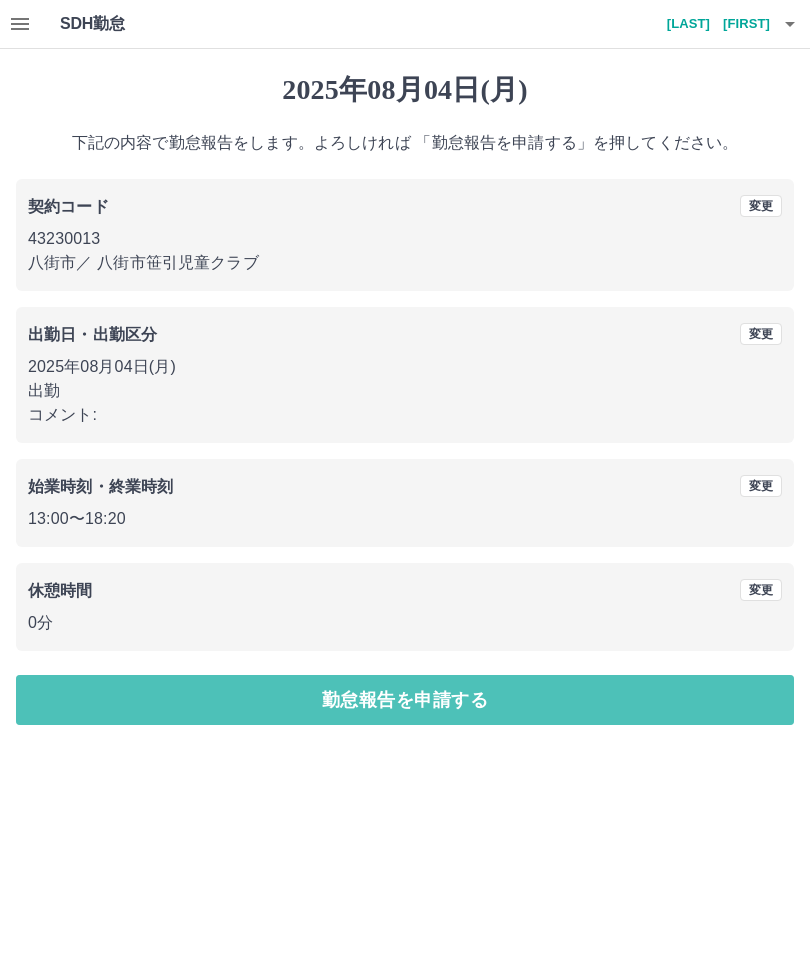 click on "勤怠報告を申請する" at bounding box center [405, 700] 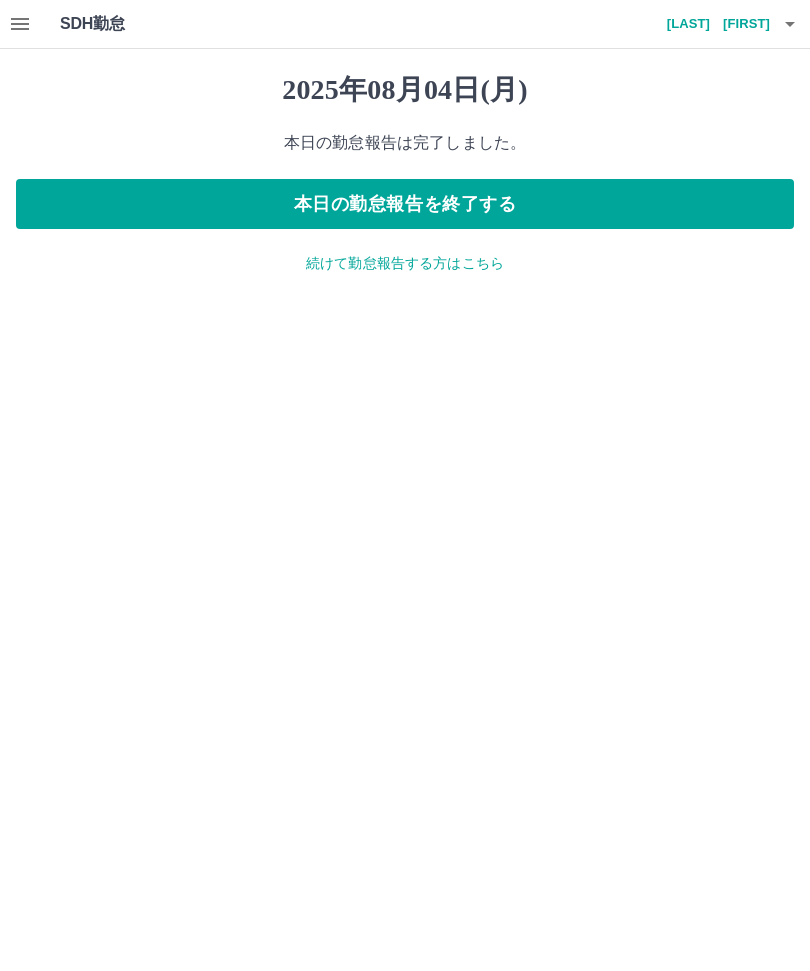 click at bounding box center [20, 24] 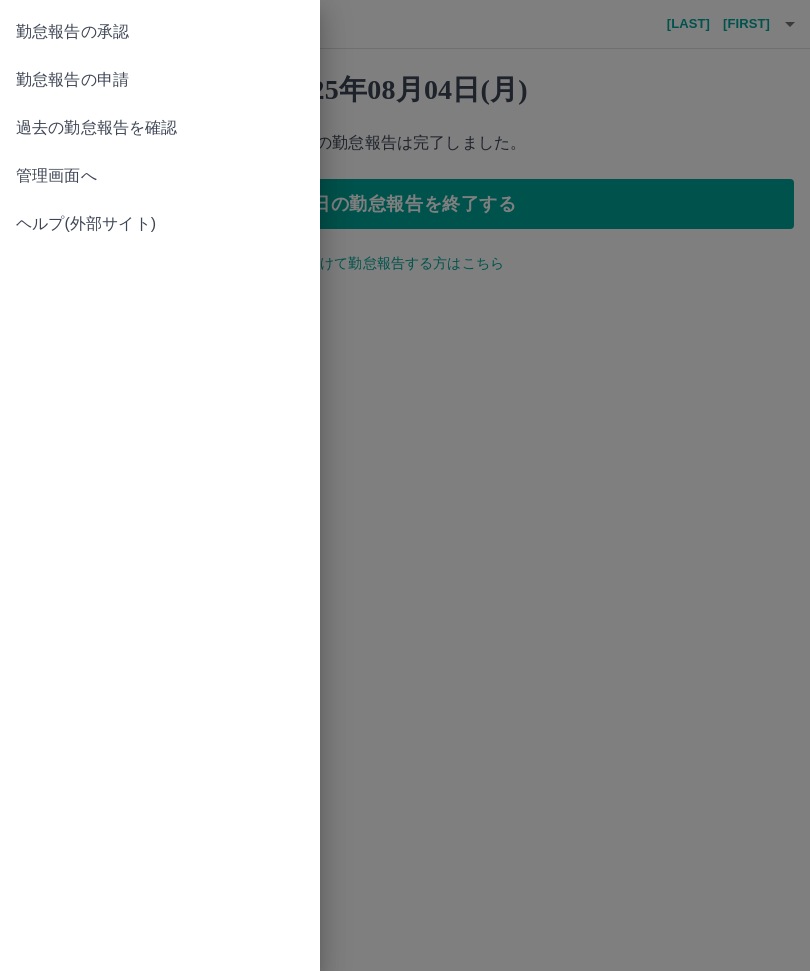 click on "勤怠報告の承認" at bounding box center (160, 32) 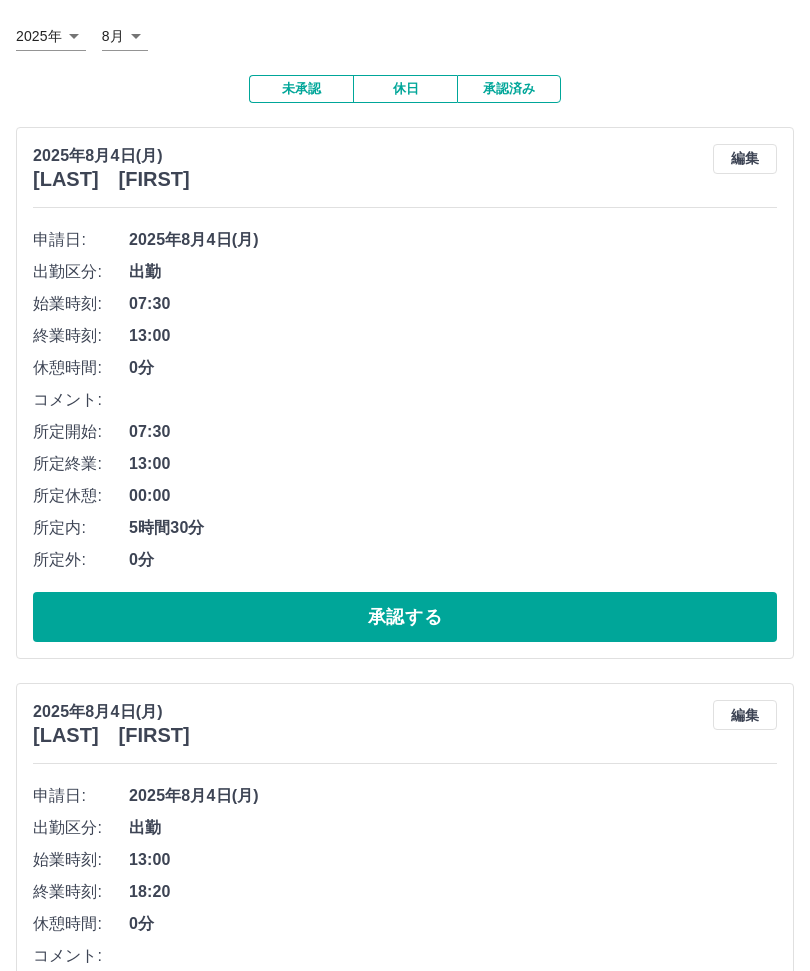 scroll, scrollTop: 114, scrollLeft: 0, axis: vertical 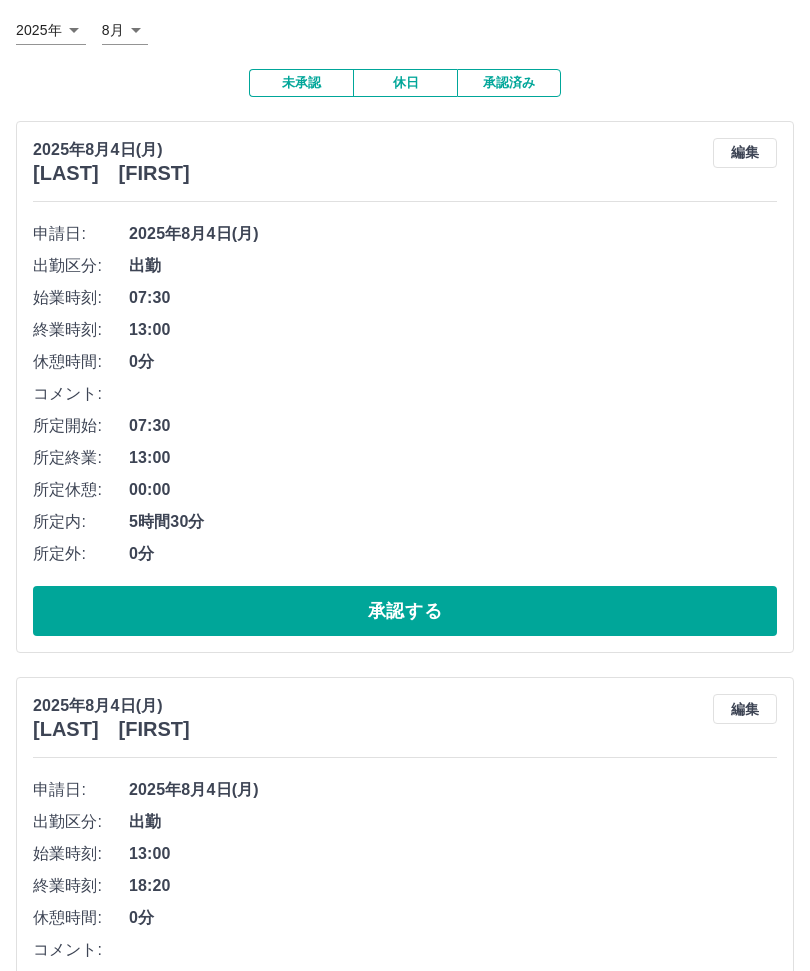 click on "承認する" at bounding box center (405, 612) 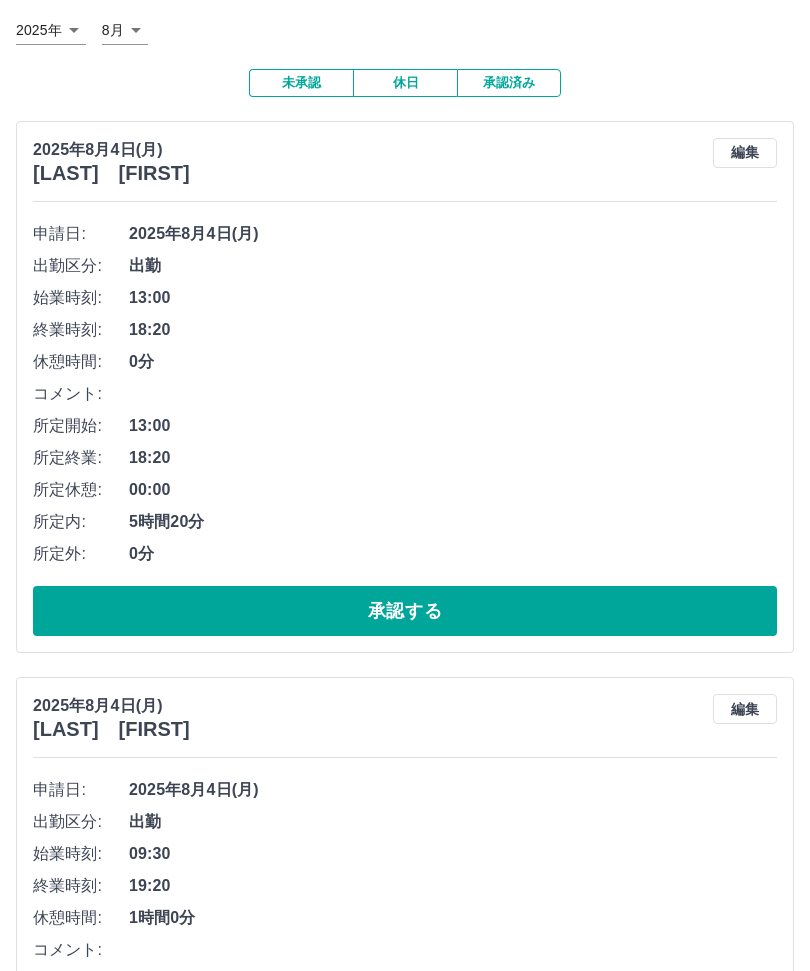 click on "承認する" at bounding box center [405, 611] 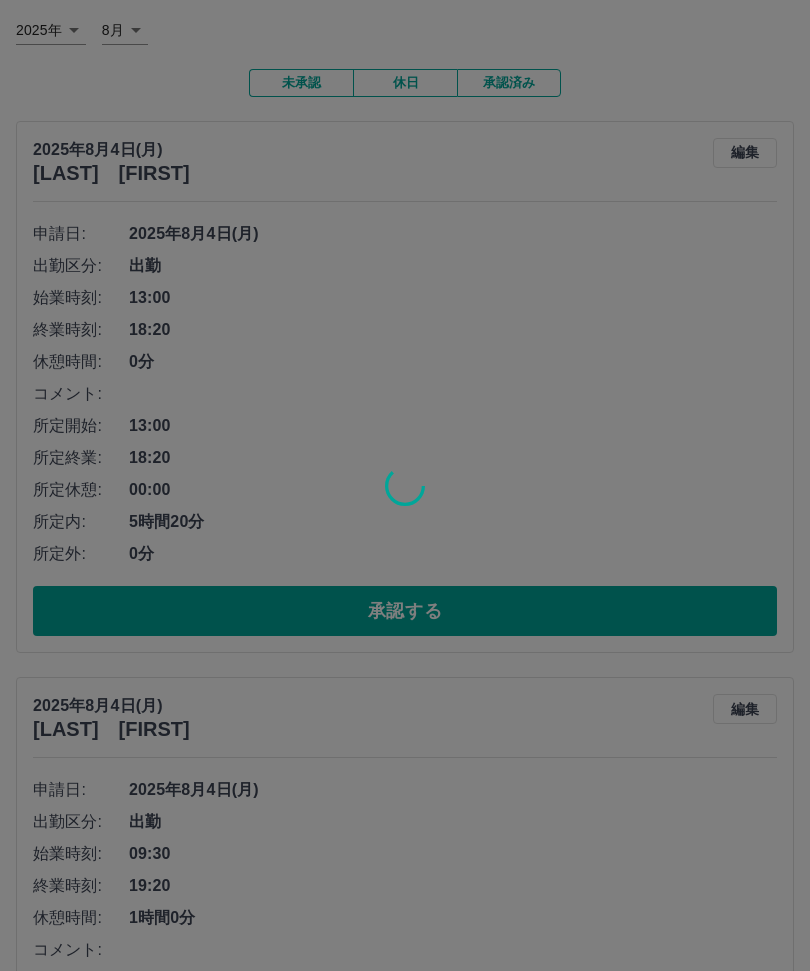 scroll, scrollTop: 0, scrollLeft: 0, axis: both 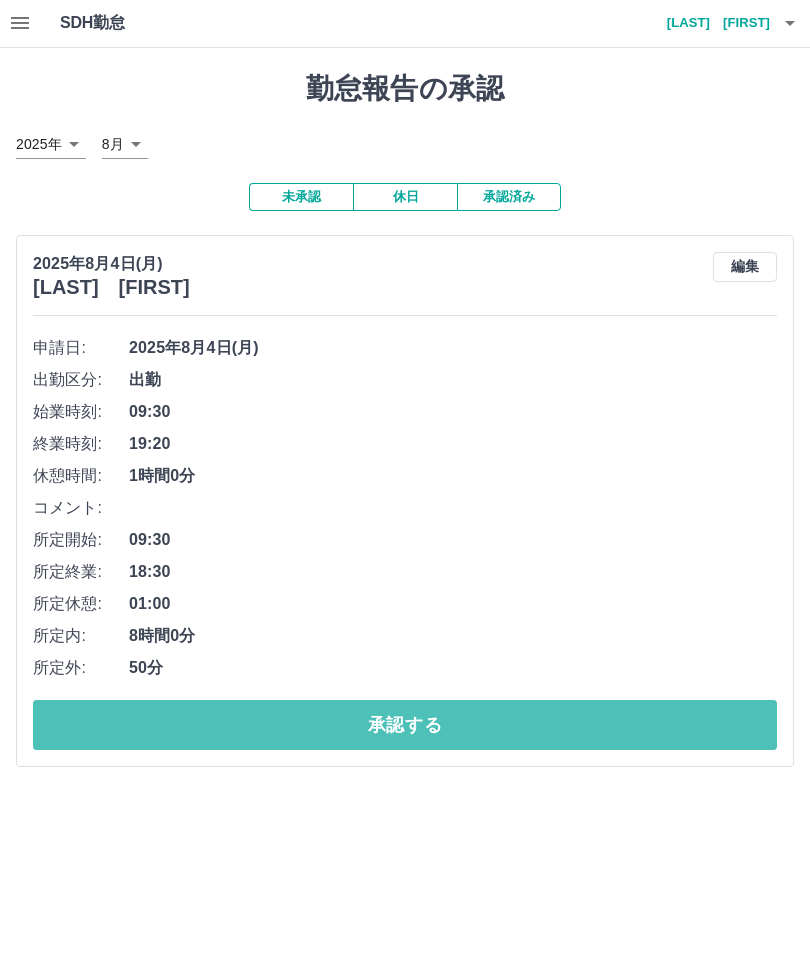 click on "承認する" at bounding box center [405, 726] 